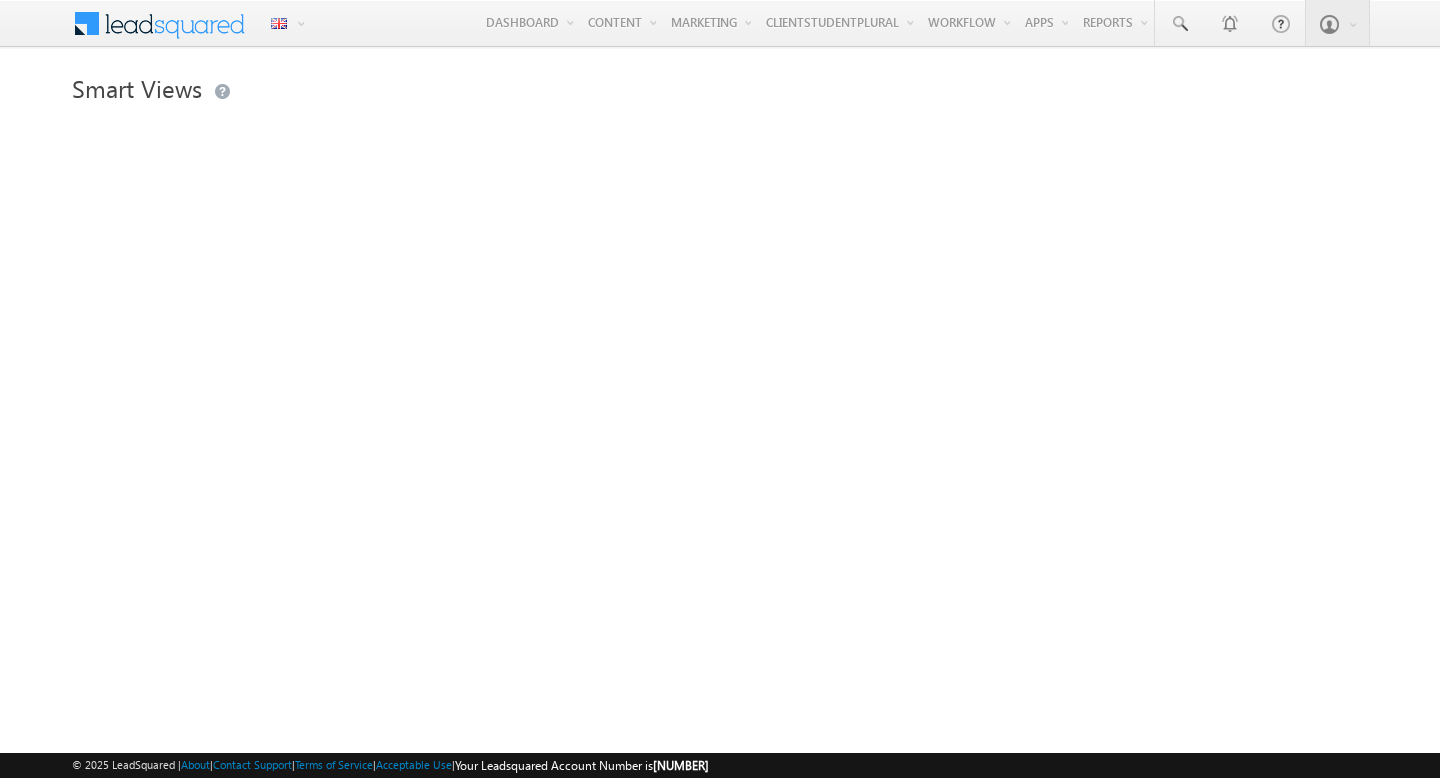 scroll, scrollTop: 0, scrollLeft: 0, axis: both 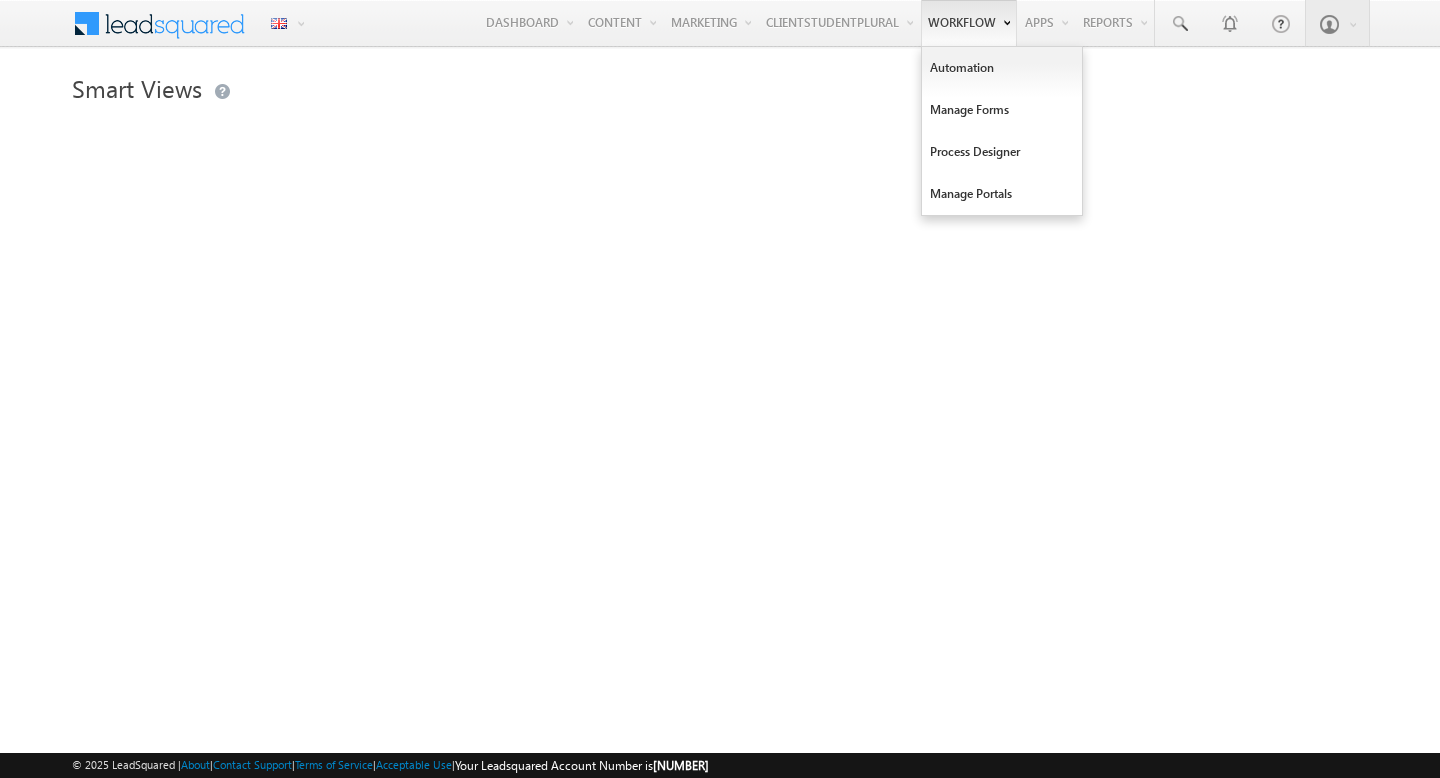 click on "Workflow" at bounding box center (529, 22) 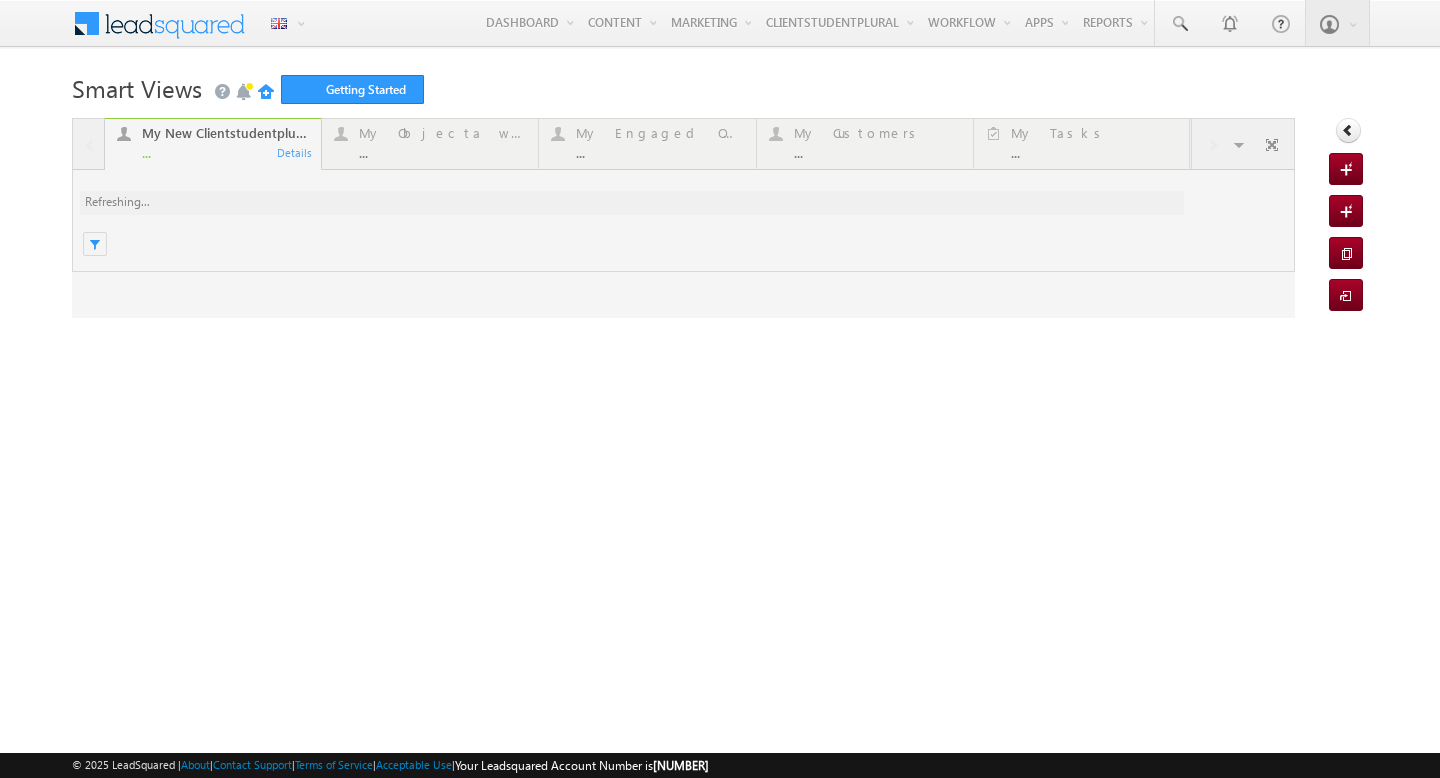 scroll, scrollTop: 0, scrollLeft: 0, axis: both 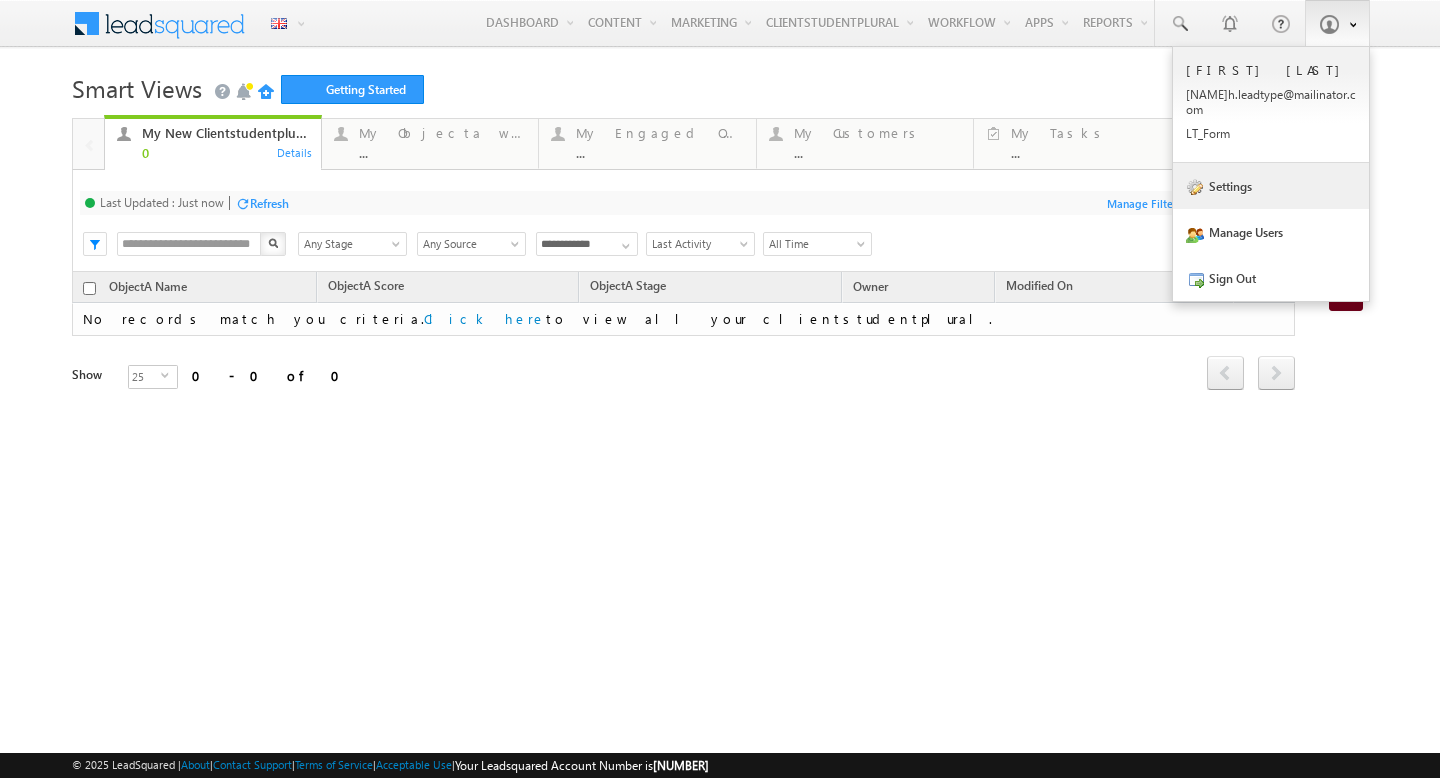click on "Settings" at bounding box center (0, 0) 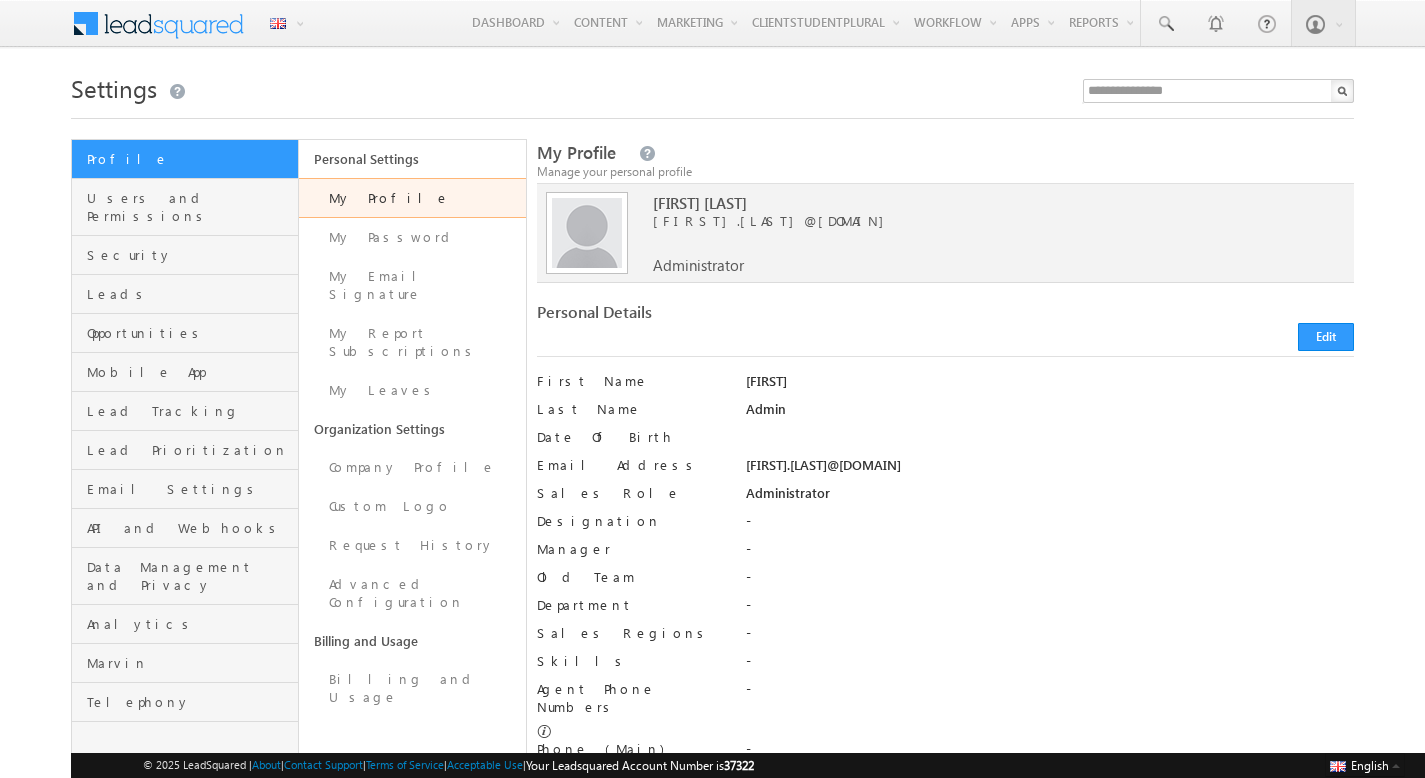 scroll, scrollTop: 0, scrollLeft: 0, axis: both 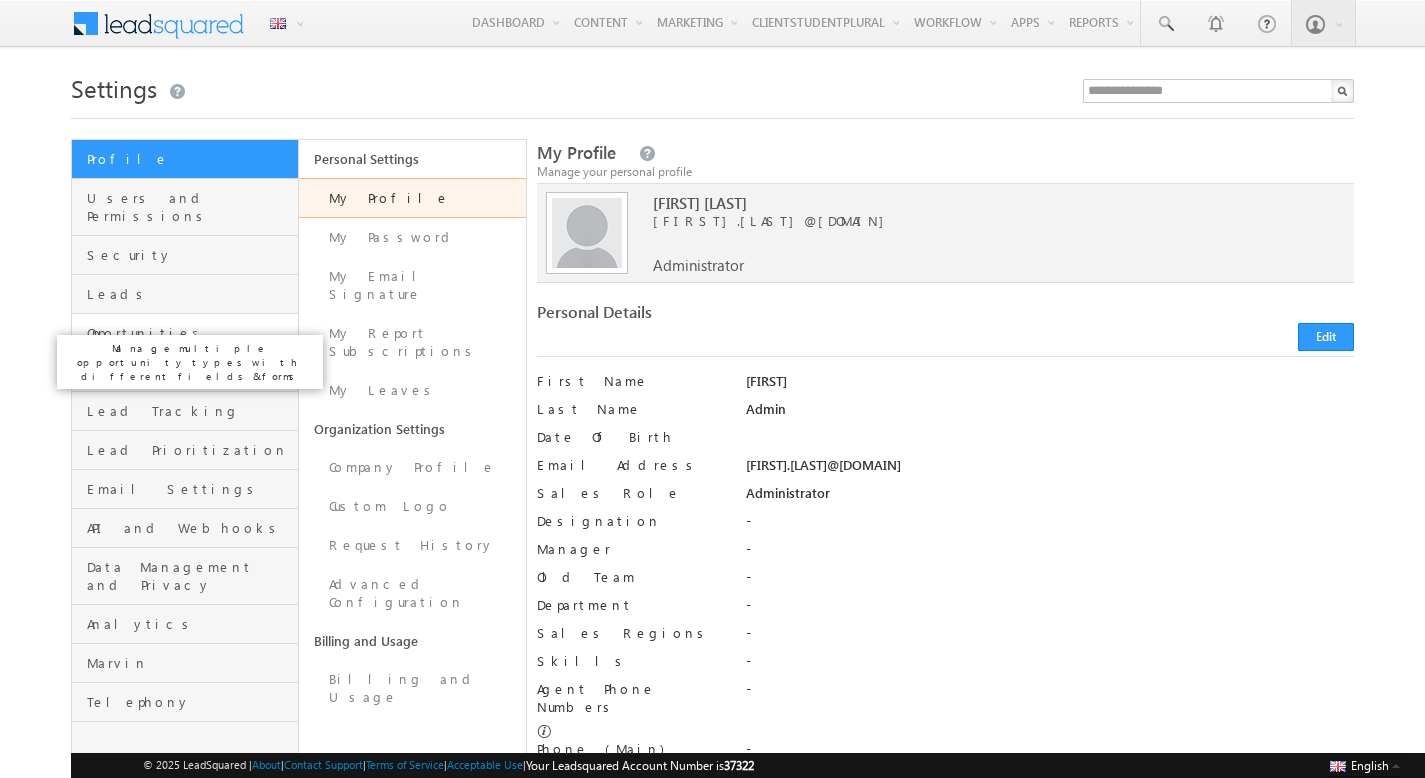 click on "Opportunities" at bounding box center (190, 333) 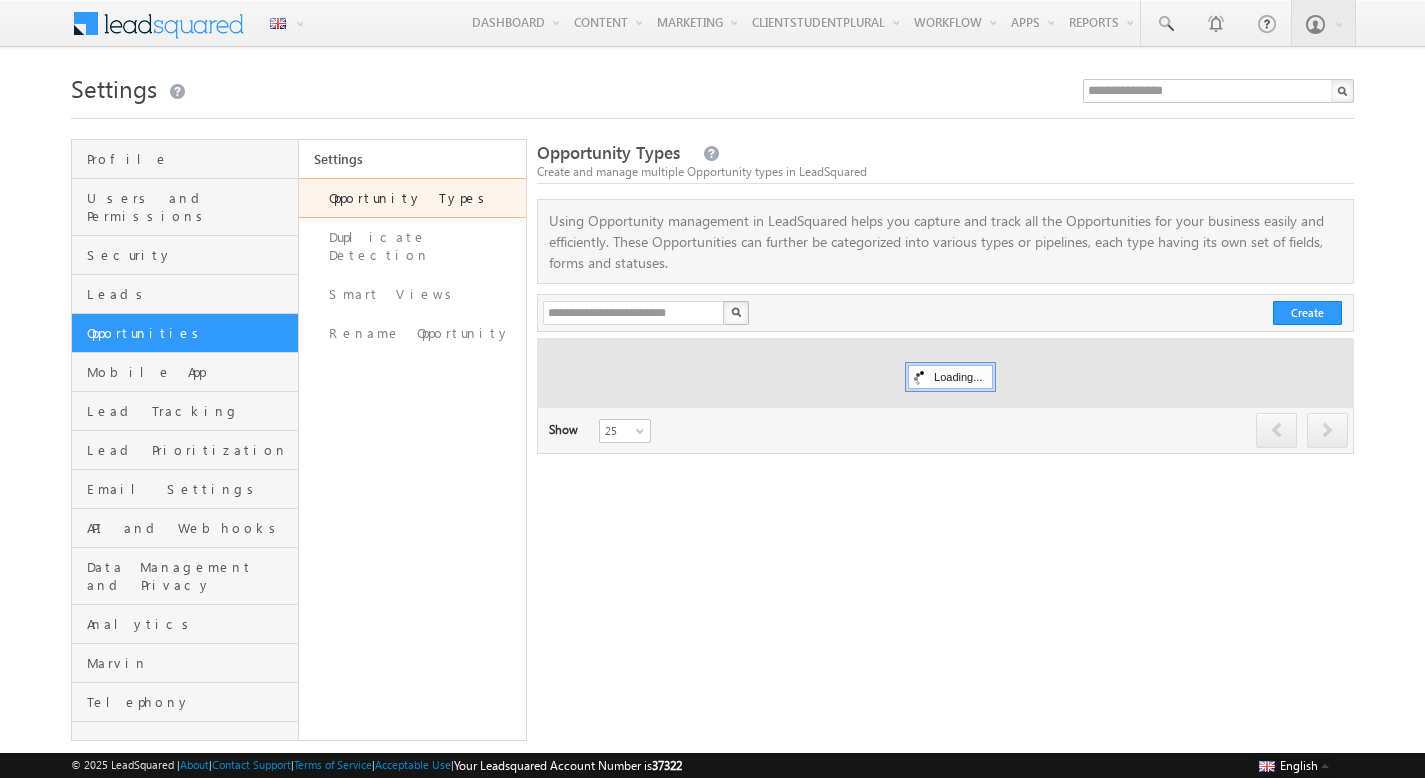 scroll, scrollTop: 0, scrollLeft: 0, axis: both 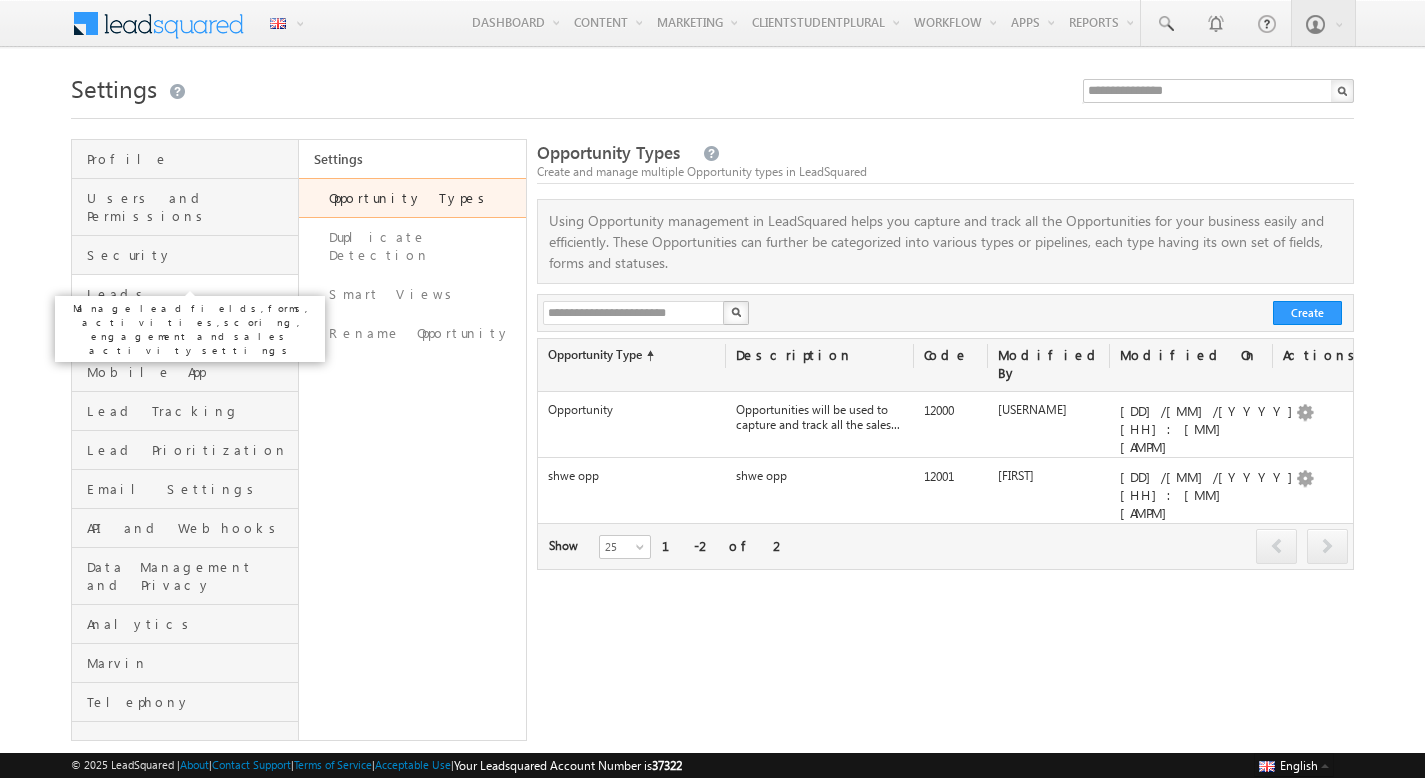 click on "Leads" at bounding box center (190, 294) 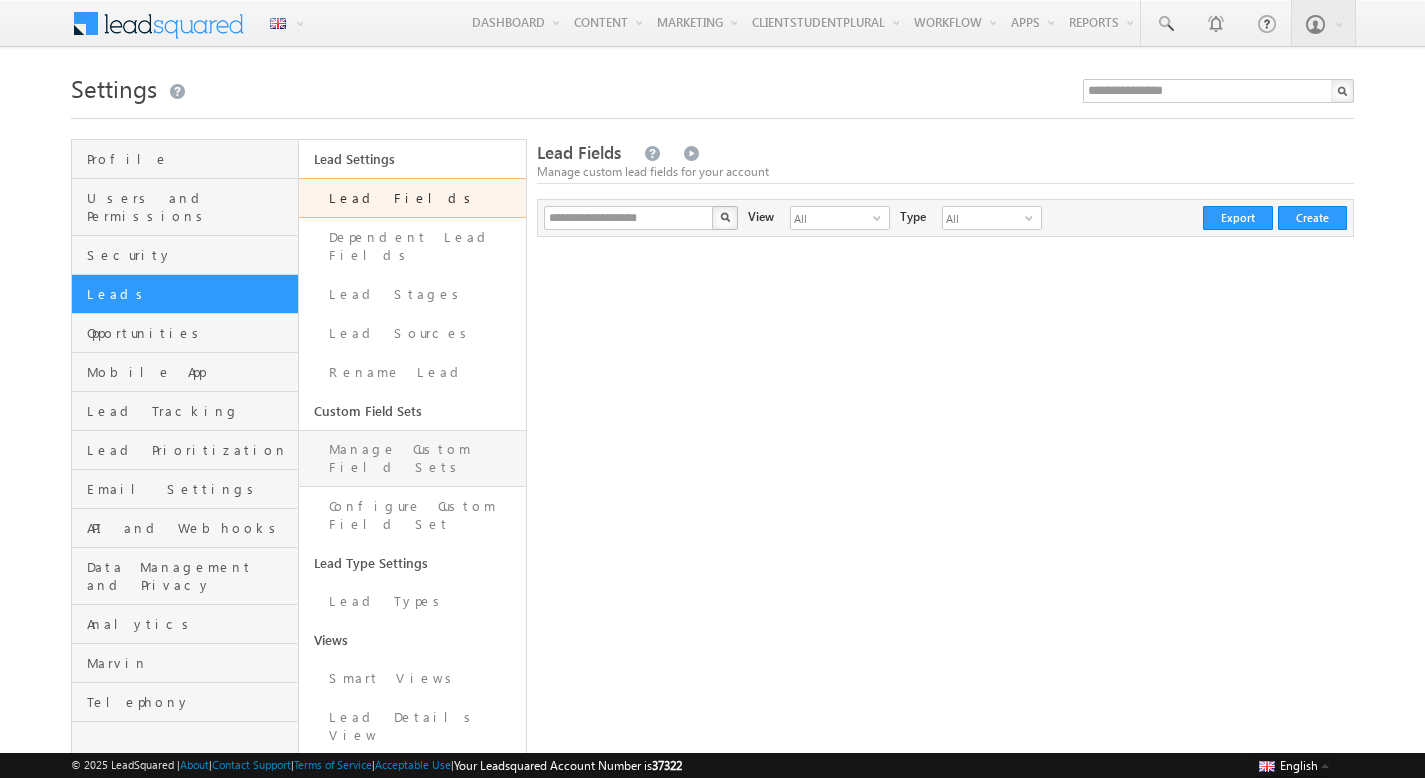 scroll, scrollTop: 0, scrollLeft: 0, axis: both 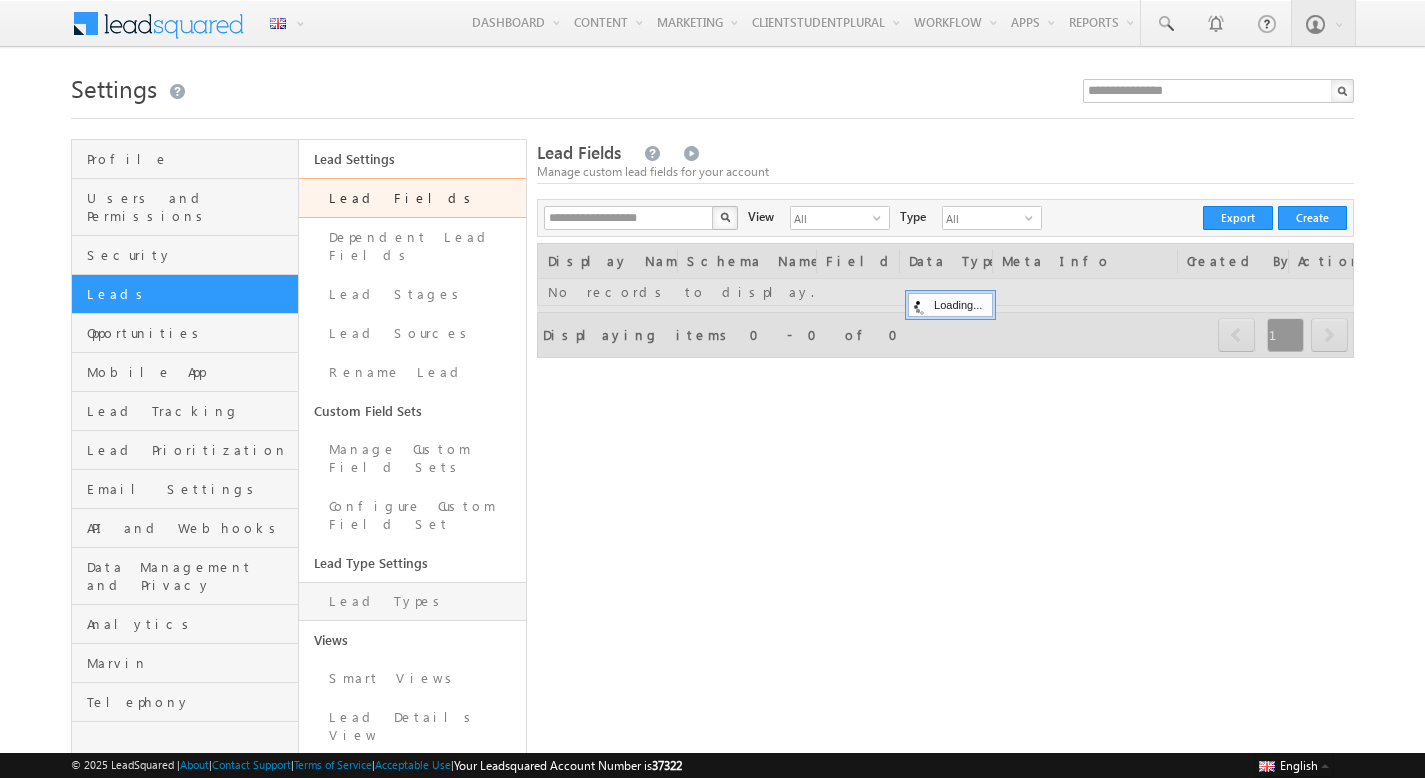 click on "Lead Types" at bounding box center (412, 601) 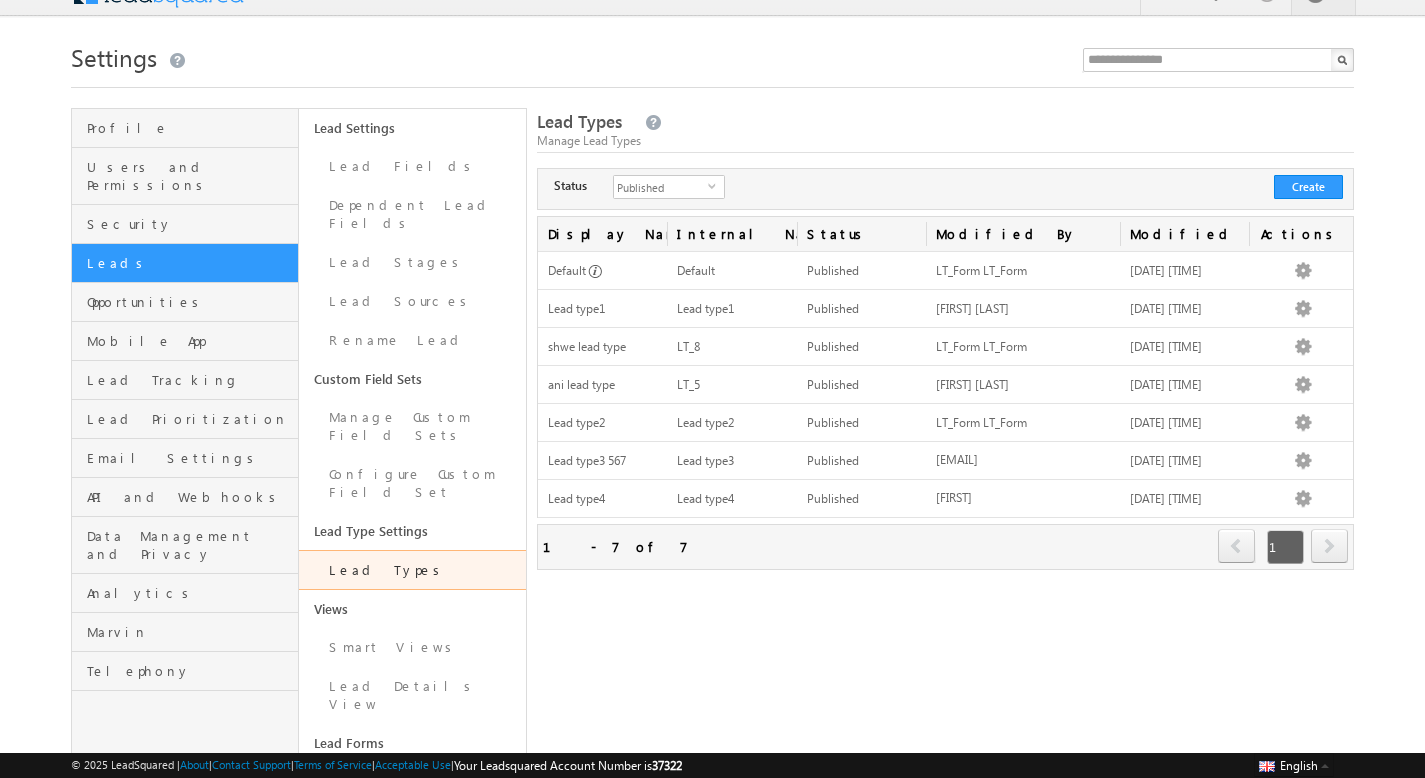 scroll, scrollTop: 30, scrollLeft: 0, axis: vertical 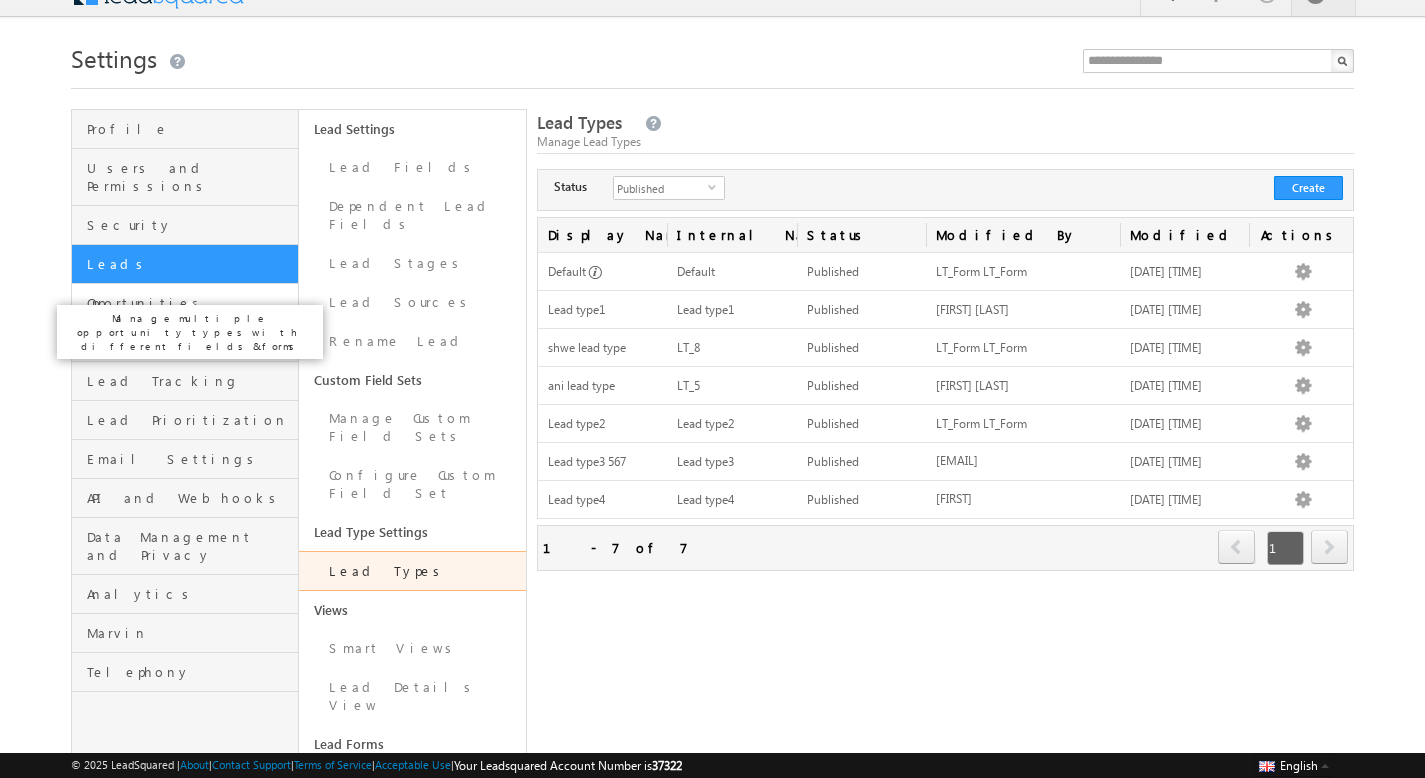 click on "Opportunities" at bounding box center [190, 303] 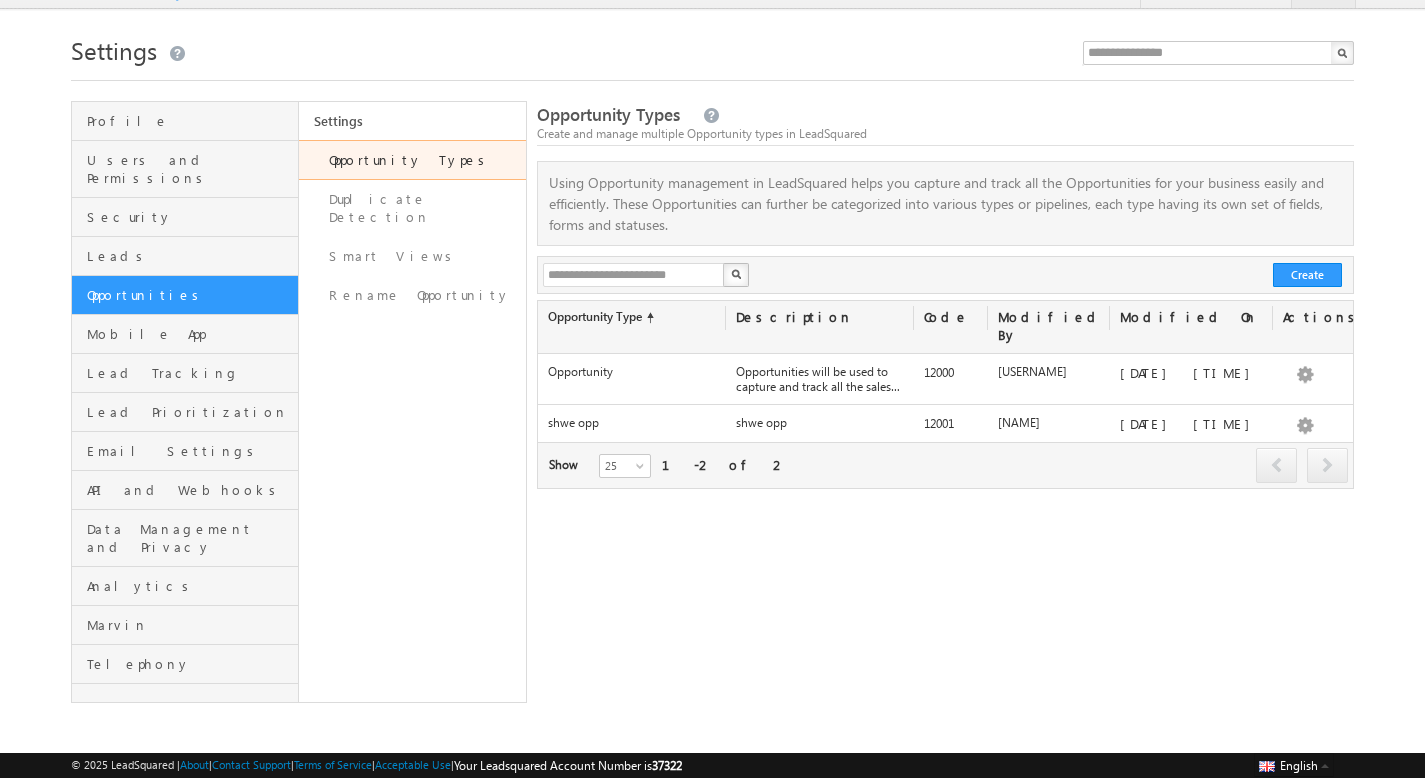 scroll, scrollTop: 39, scrollLeft: 0, axis: vertical 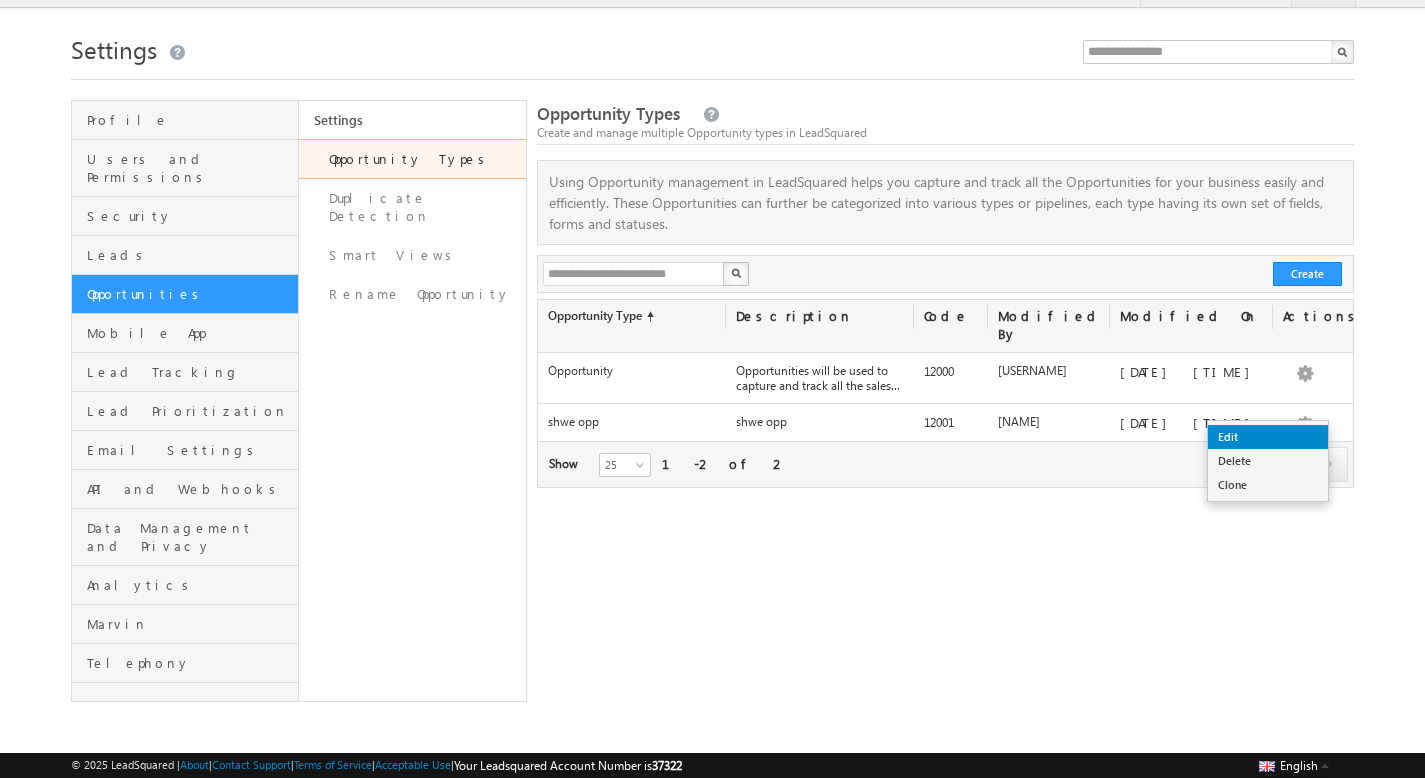 click on "Edit" at bounding box center (1268, 437) 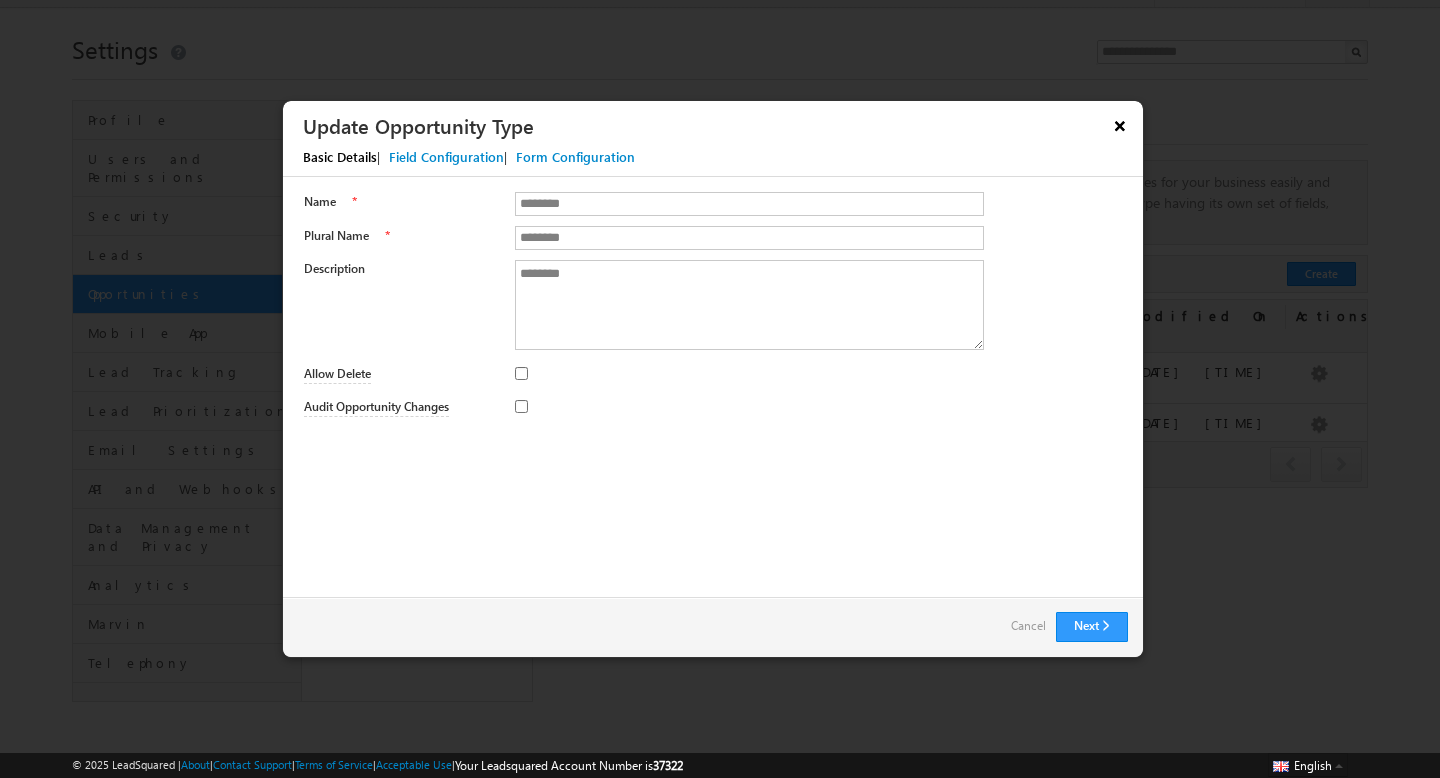 click on "×" at bounding box center [1120, 125] 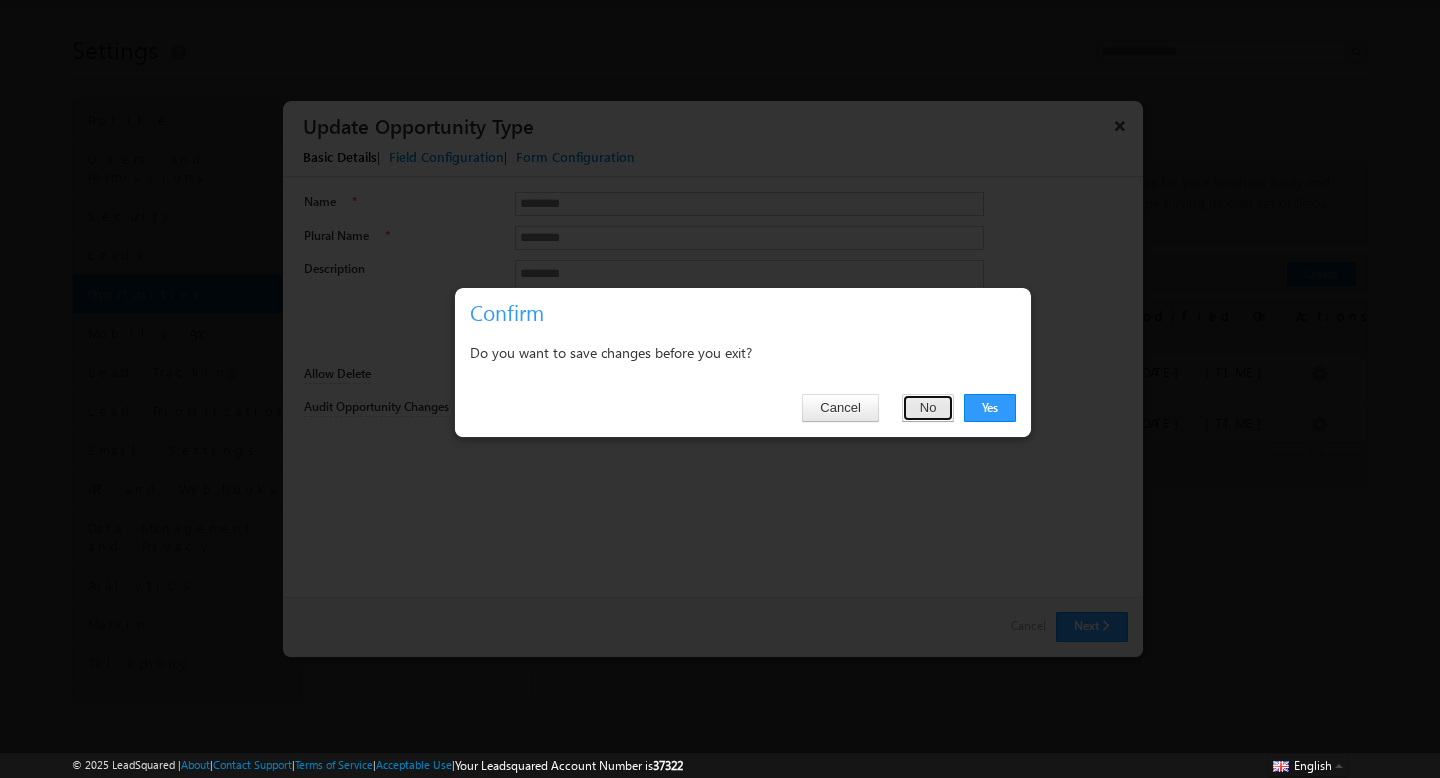 click on "No" at bounding box center (928, 408) 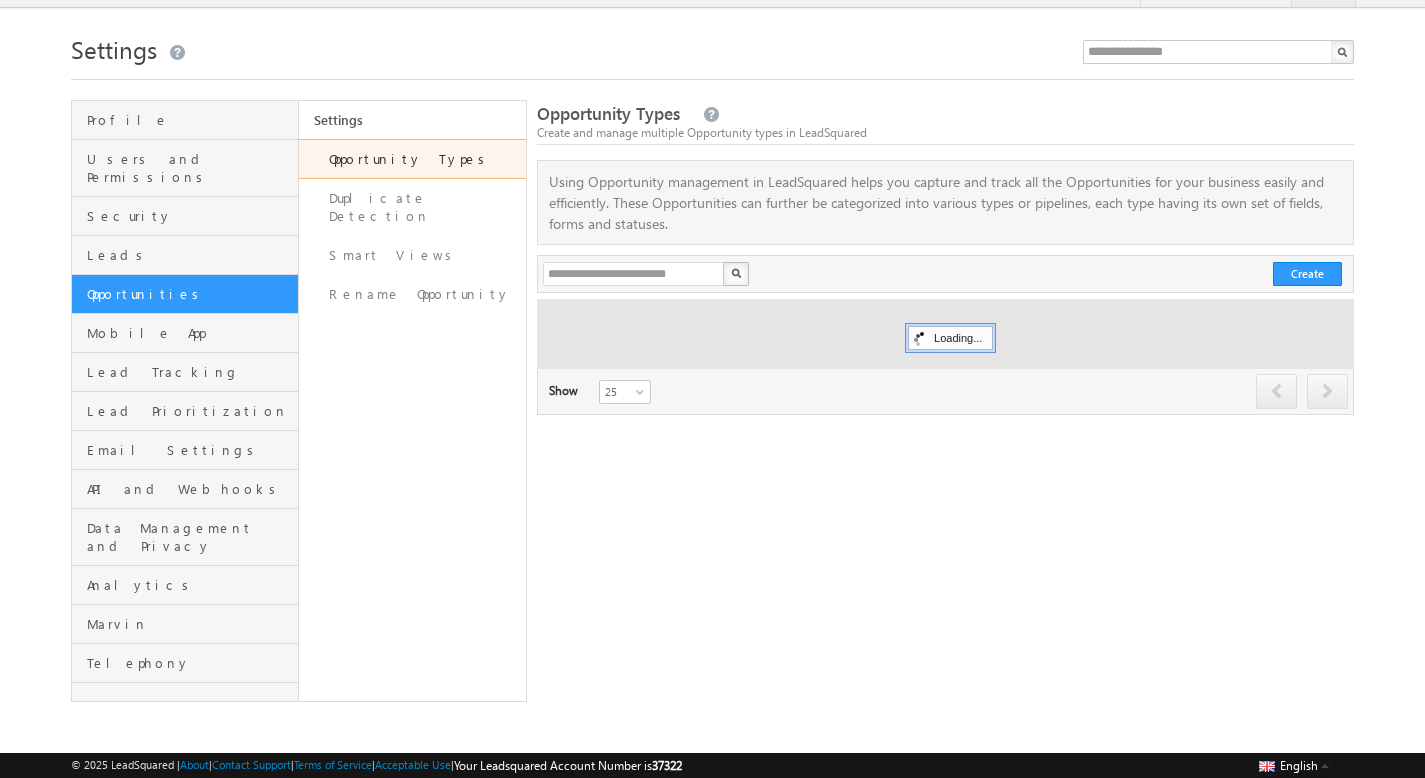 scroll, scrollTop: 39, scrollLeft: 0, axis: vertical 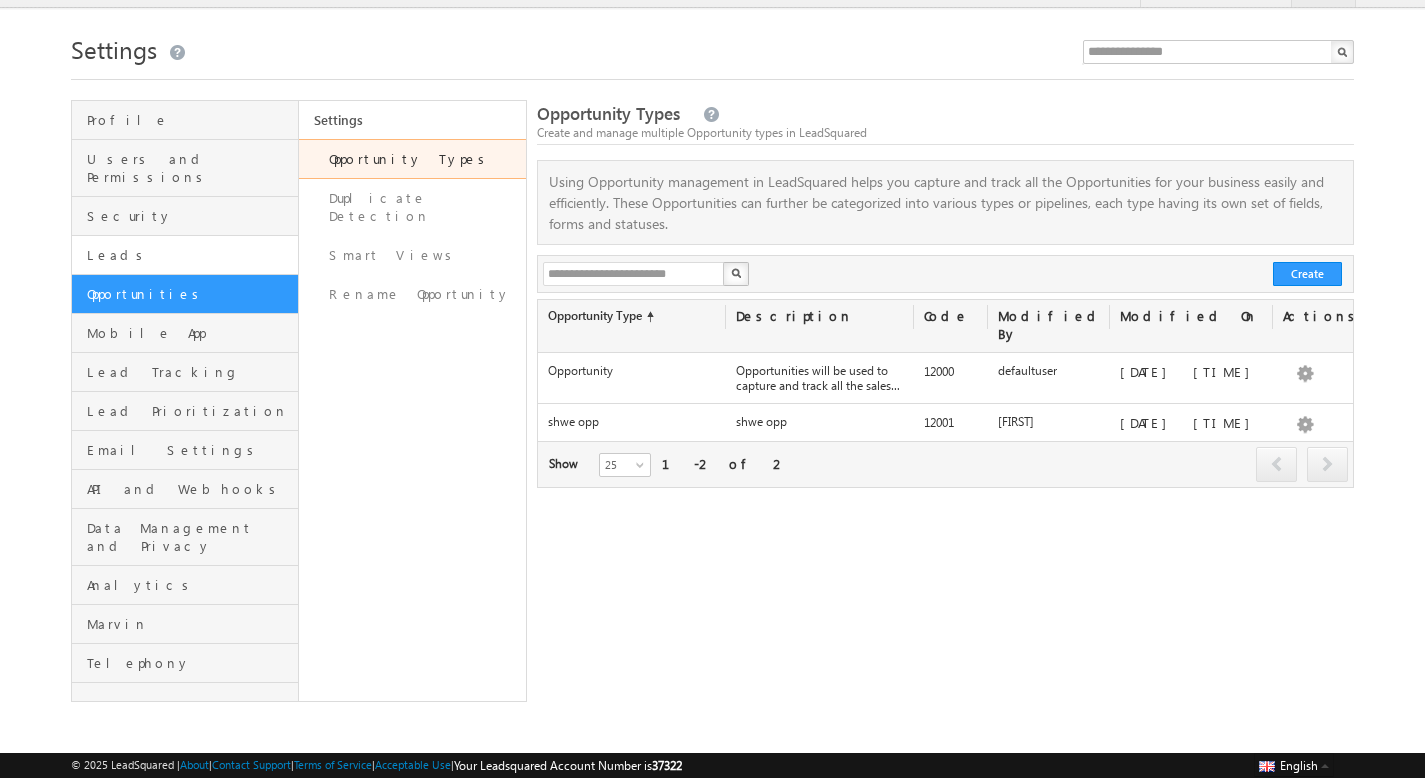click on "Leads" at bounding box center (185, 255) 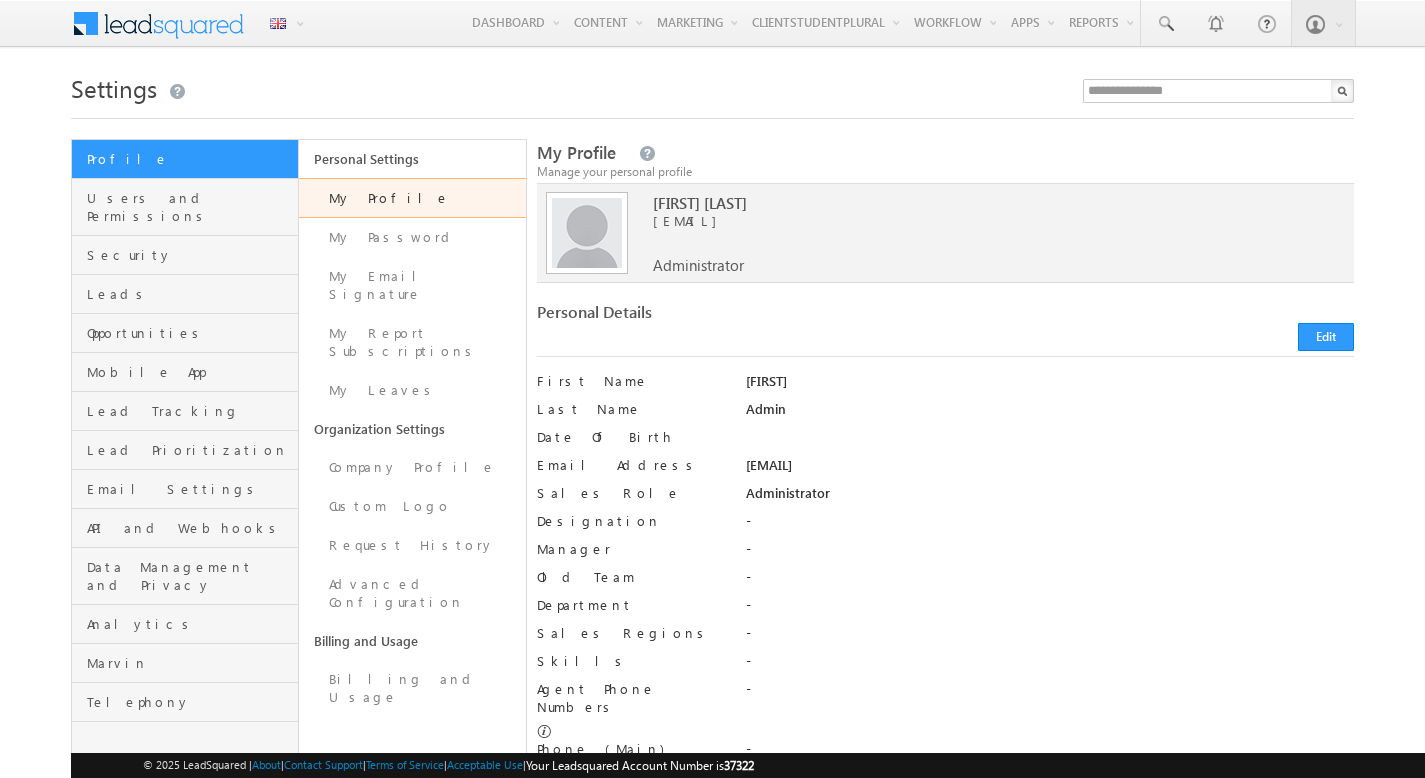 scroll, scrollTop: 0, scrollLeft: 0, axis: both 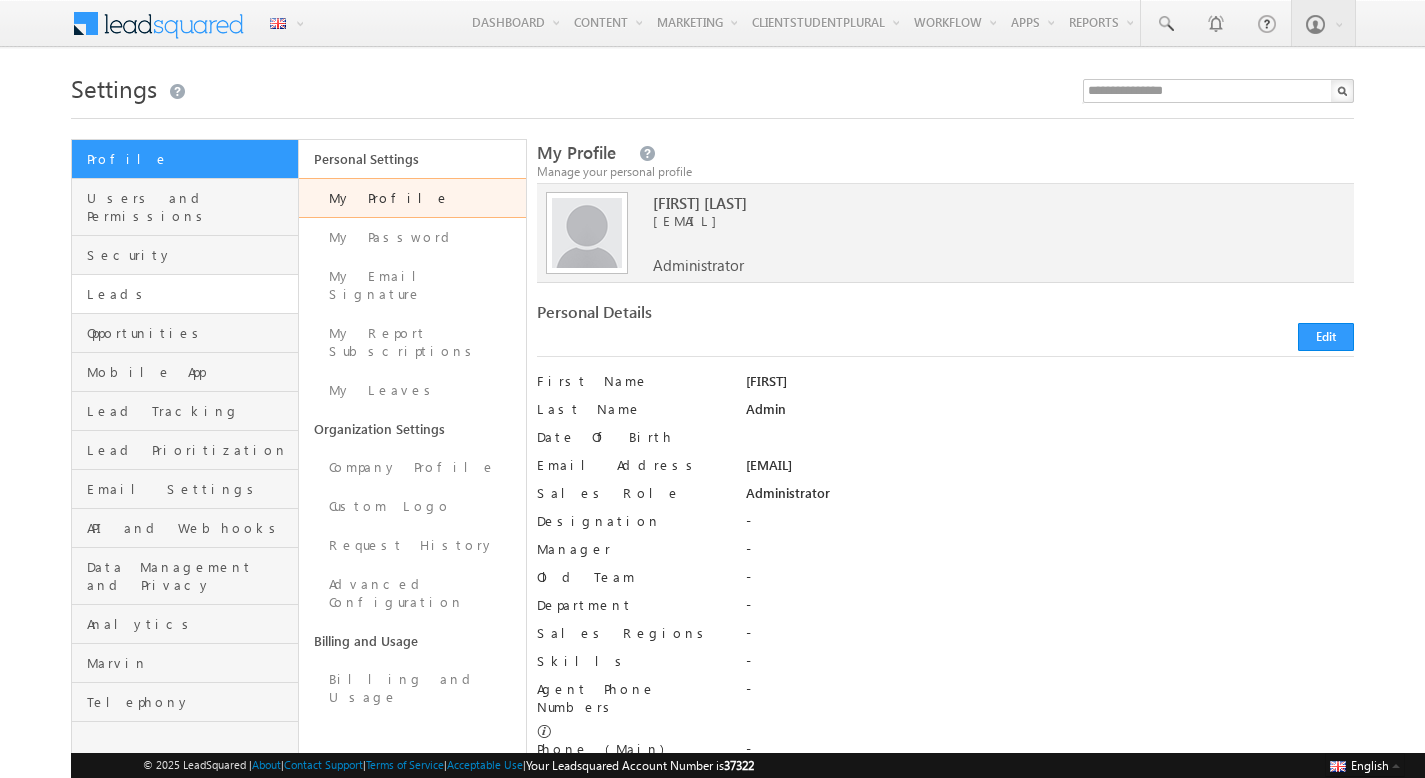 click on "Leads" at bounding box center (185, 294) 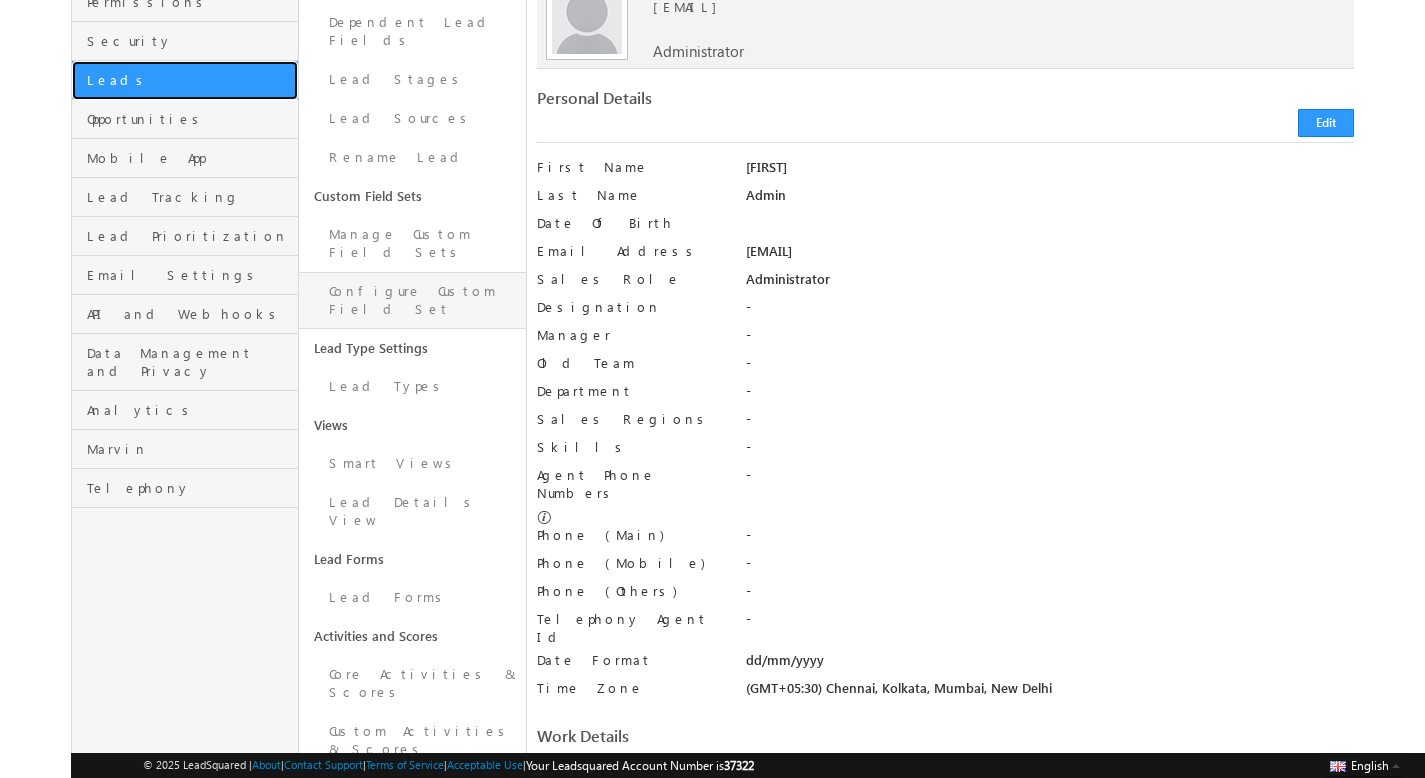 scroll, scrollTop: 361, scrollLeft: 0, axis: vertical 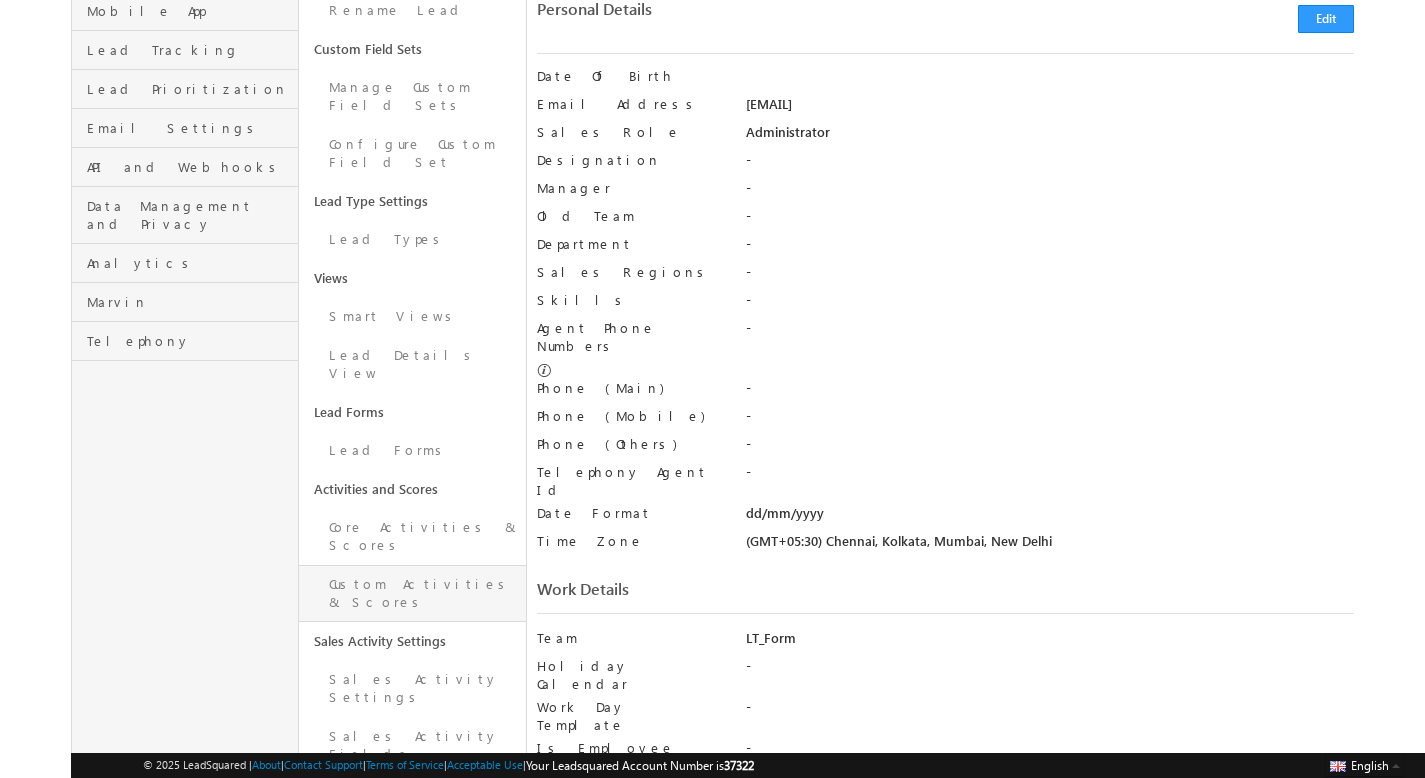 click on "Custom Activities & Scores" at bounding box center (412, 593) 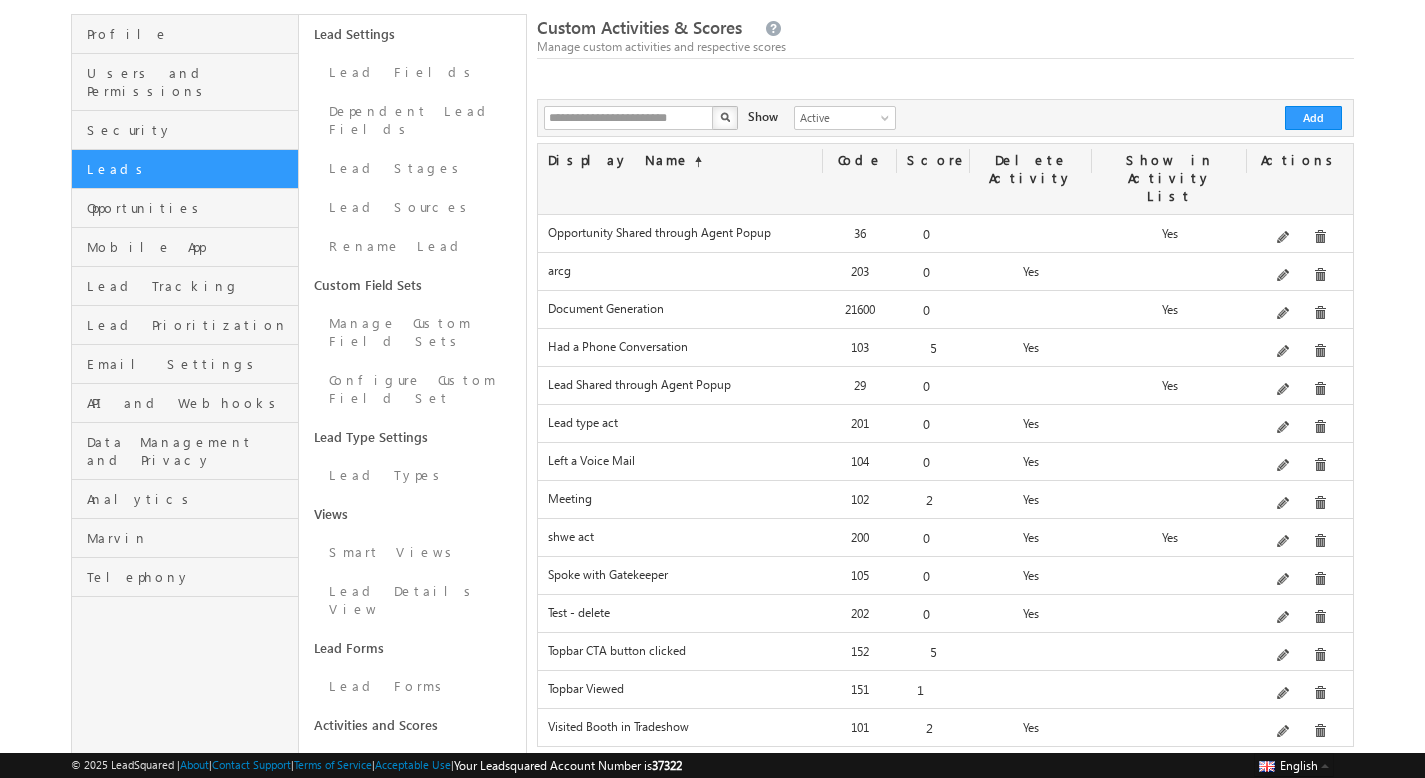 scroll, scrollTop: 101, scrollLeft: 0, axis: vertical 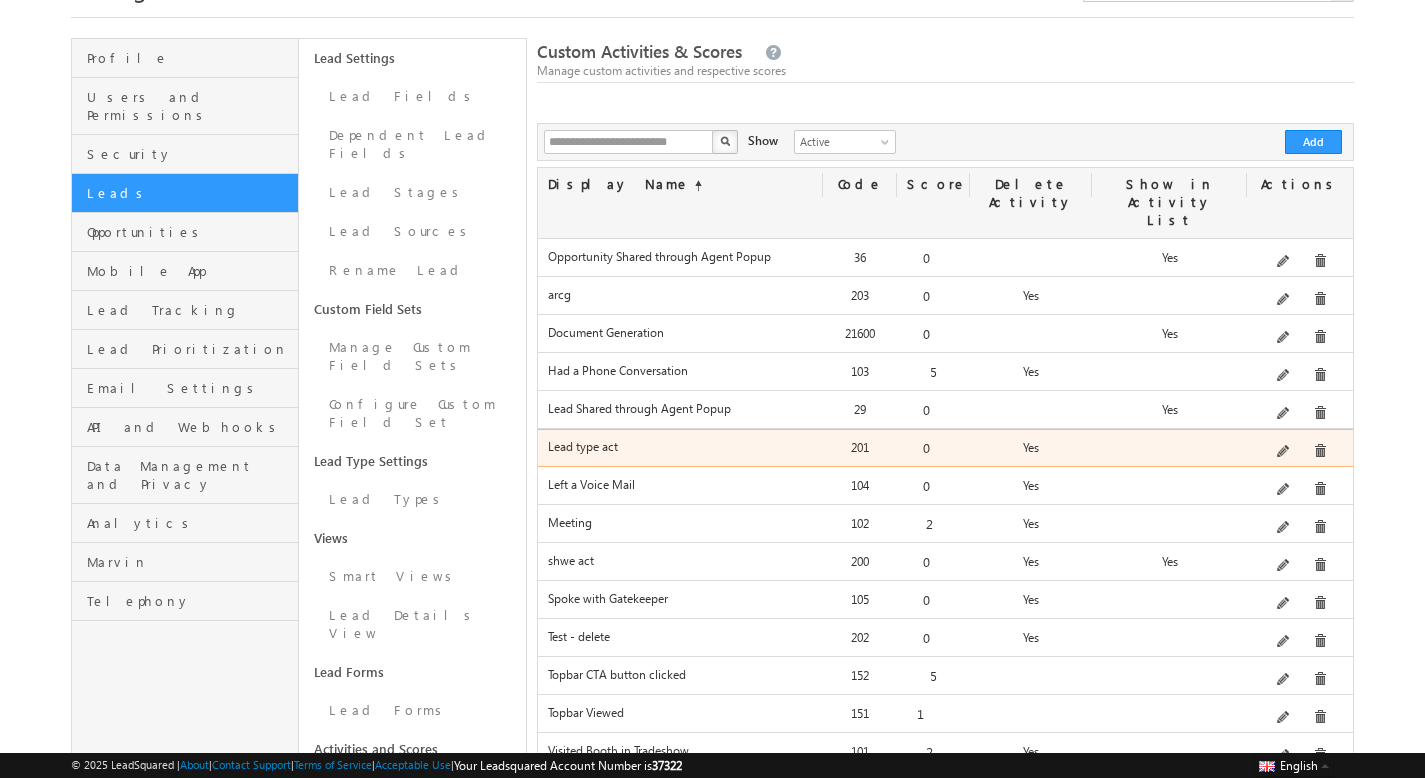 click at bounding box center (1300, 452) 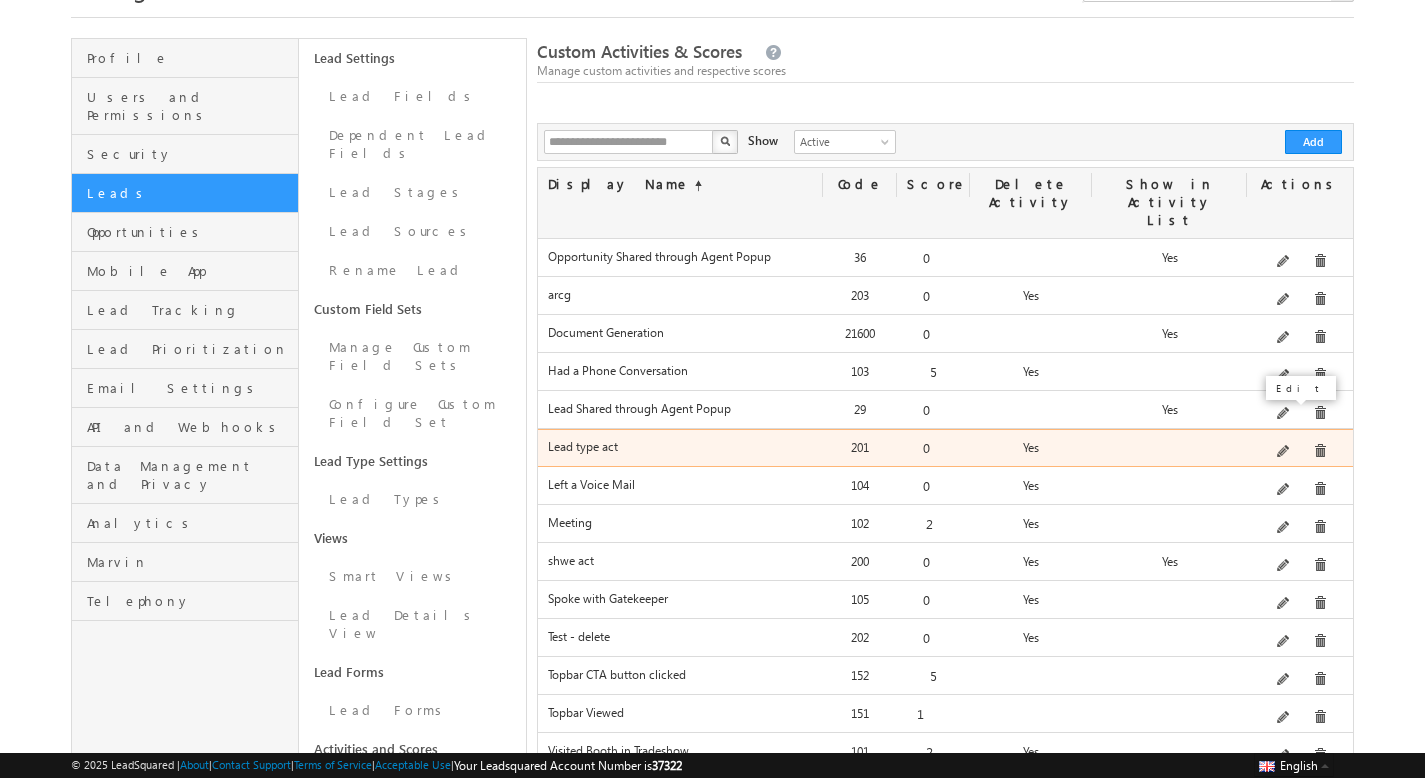 click at bounding box center [1284, 452] 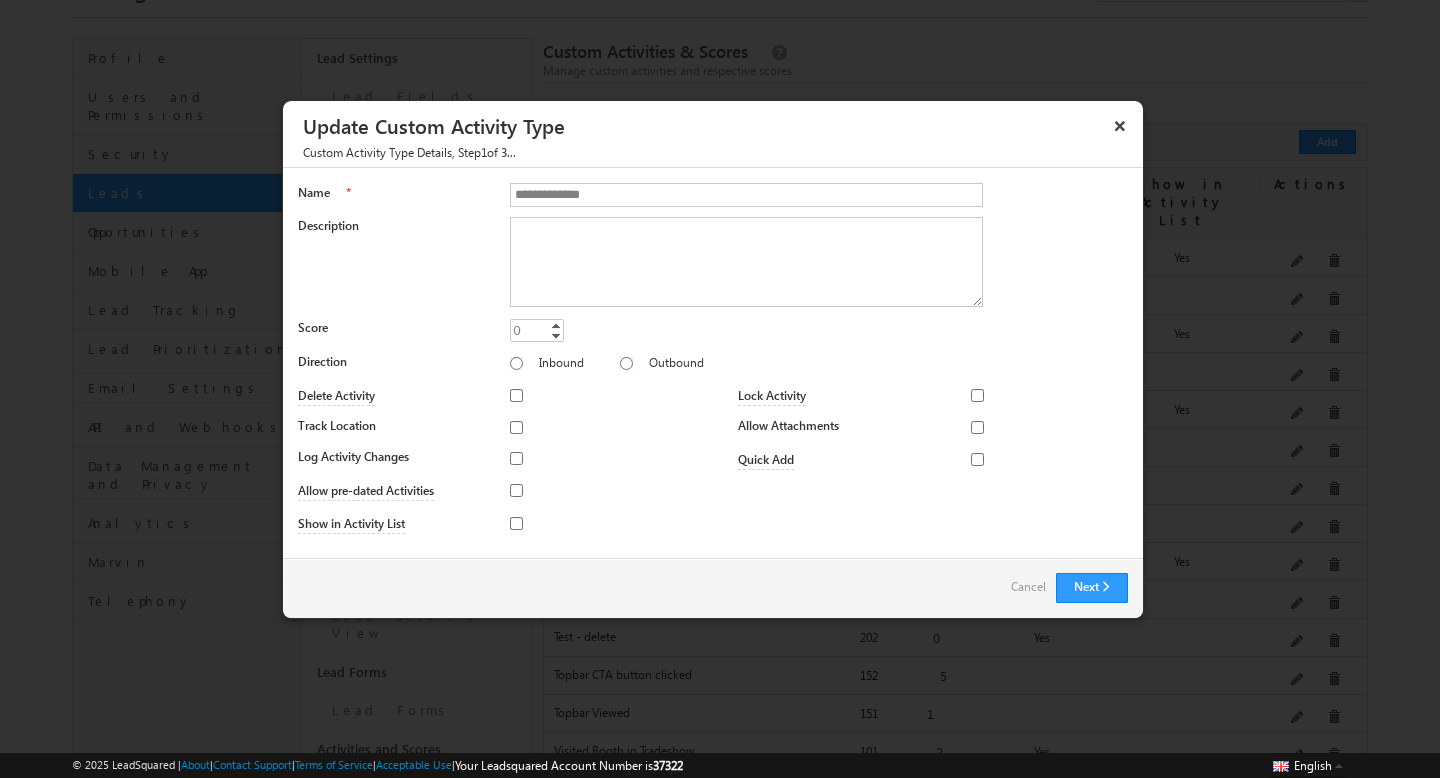 click on "Show in Activity List" at bounding box center [505, 525] 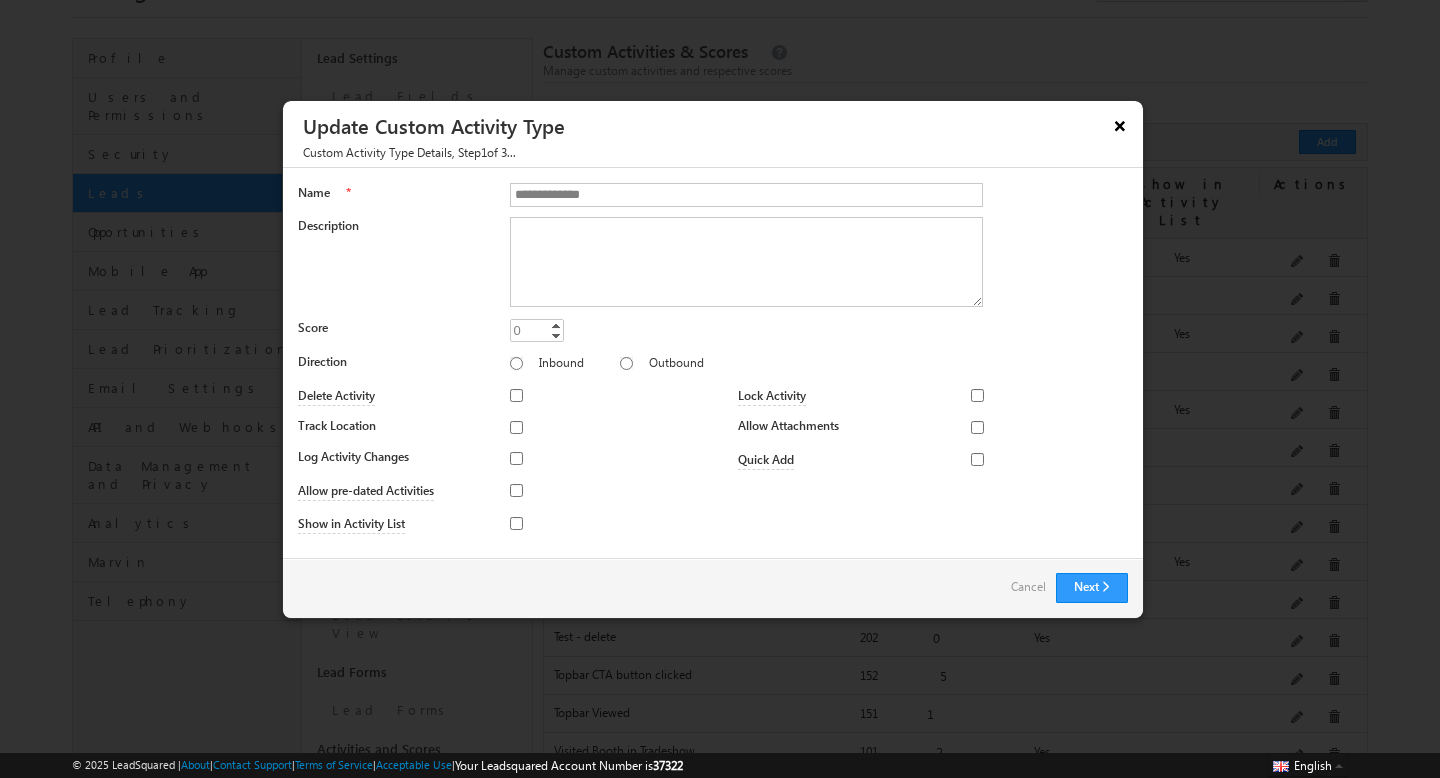 click on "×" at bounding box center [1120, 125] 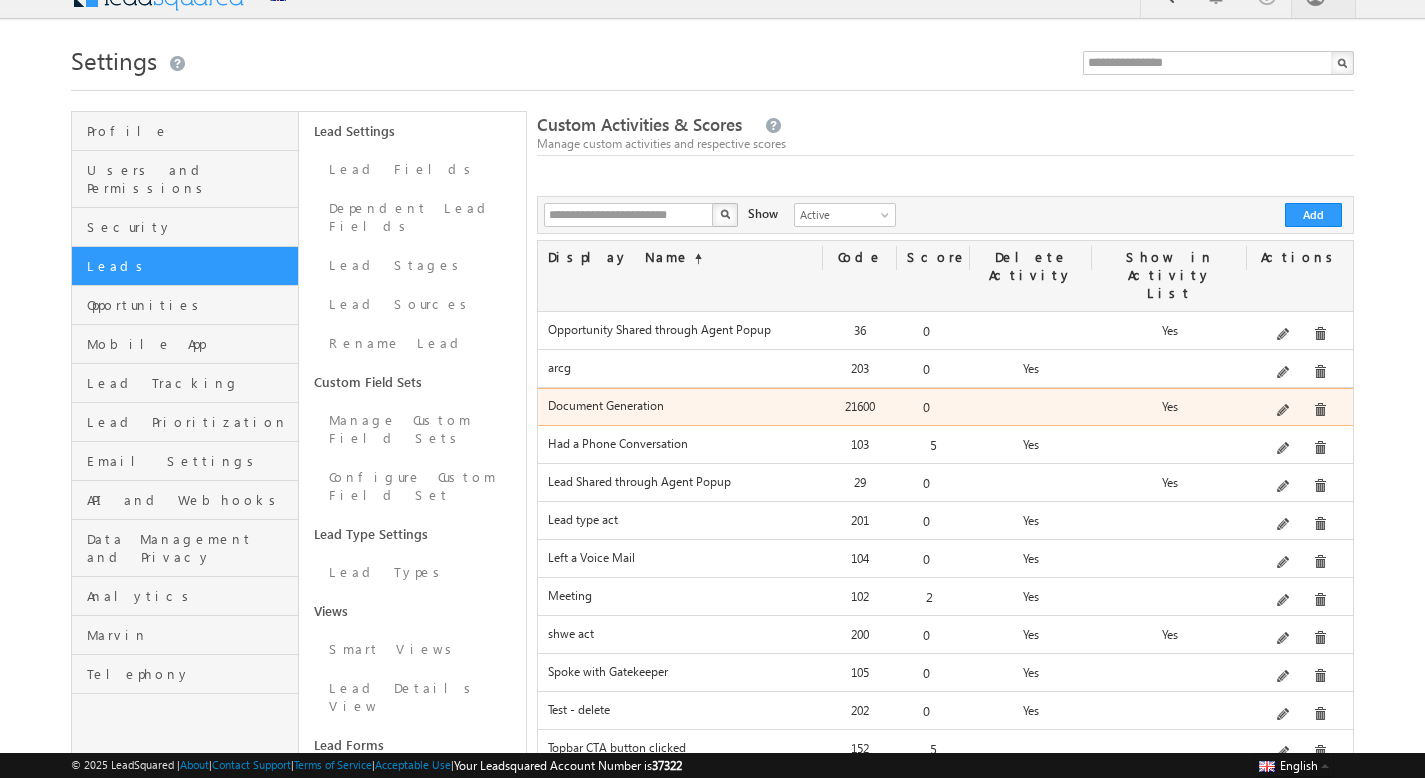 scroll, scrollTop: 0, scrollLeft: 0, axis: both 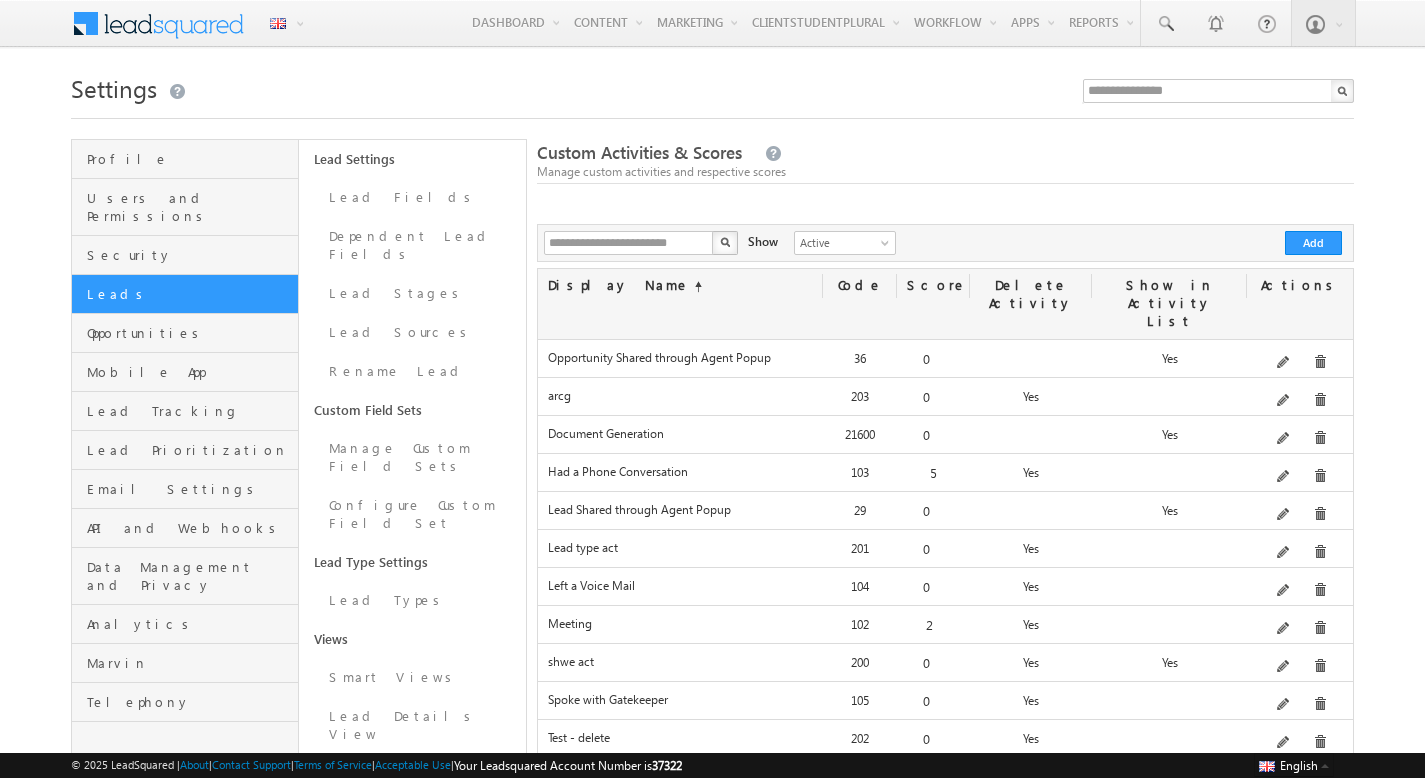 click at bounding box center (712, 112) 